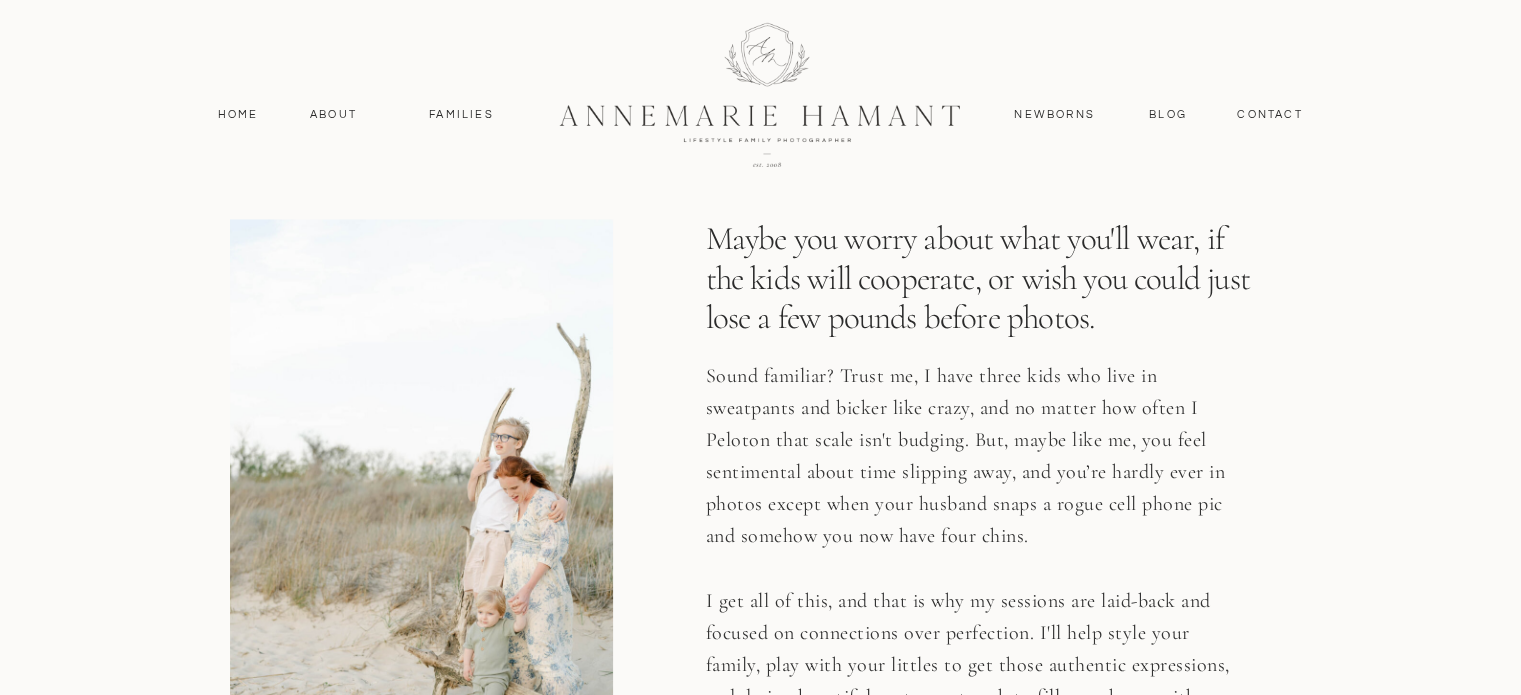 scroll, scrollTop: 3200, scrollLeft: 0, axis: vertical 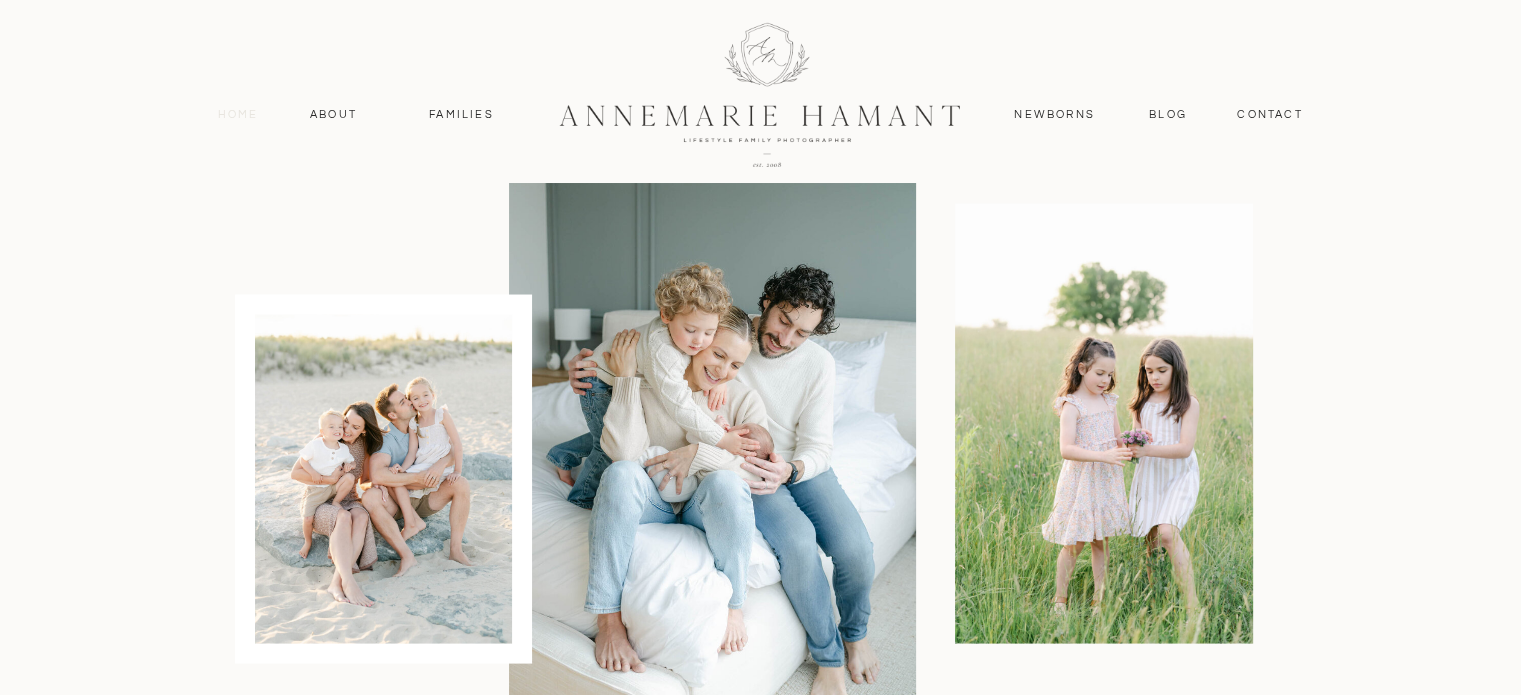 click on "Home" at bounding box center (238, 115) 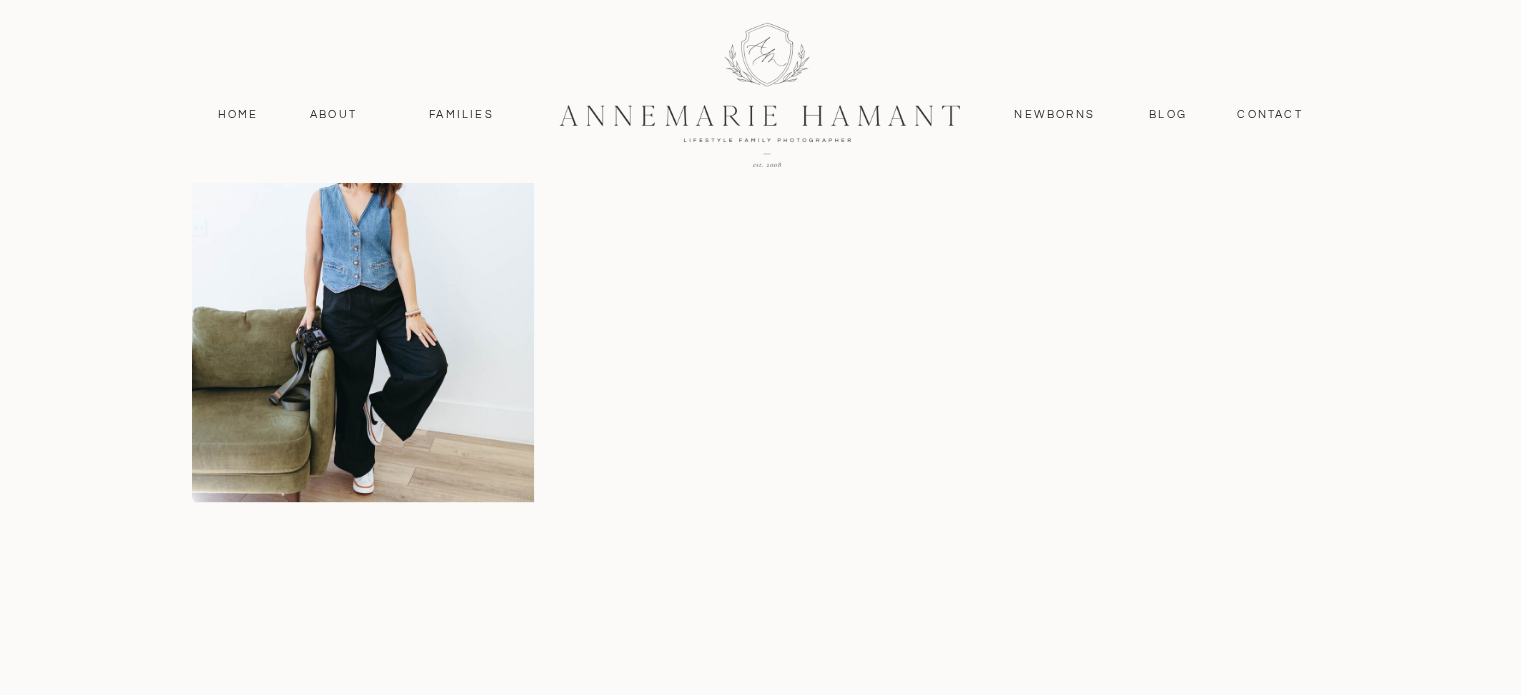 scroll, scrollTop: 8664, scrollLeft: 0, axis: vertical 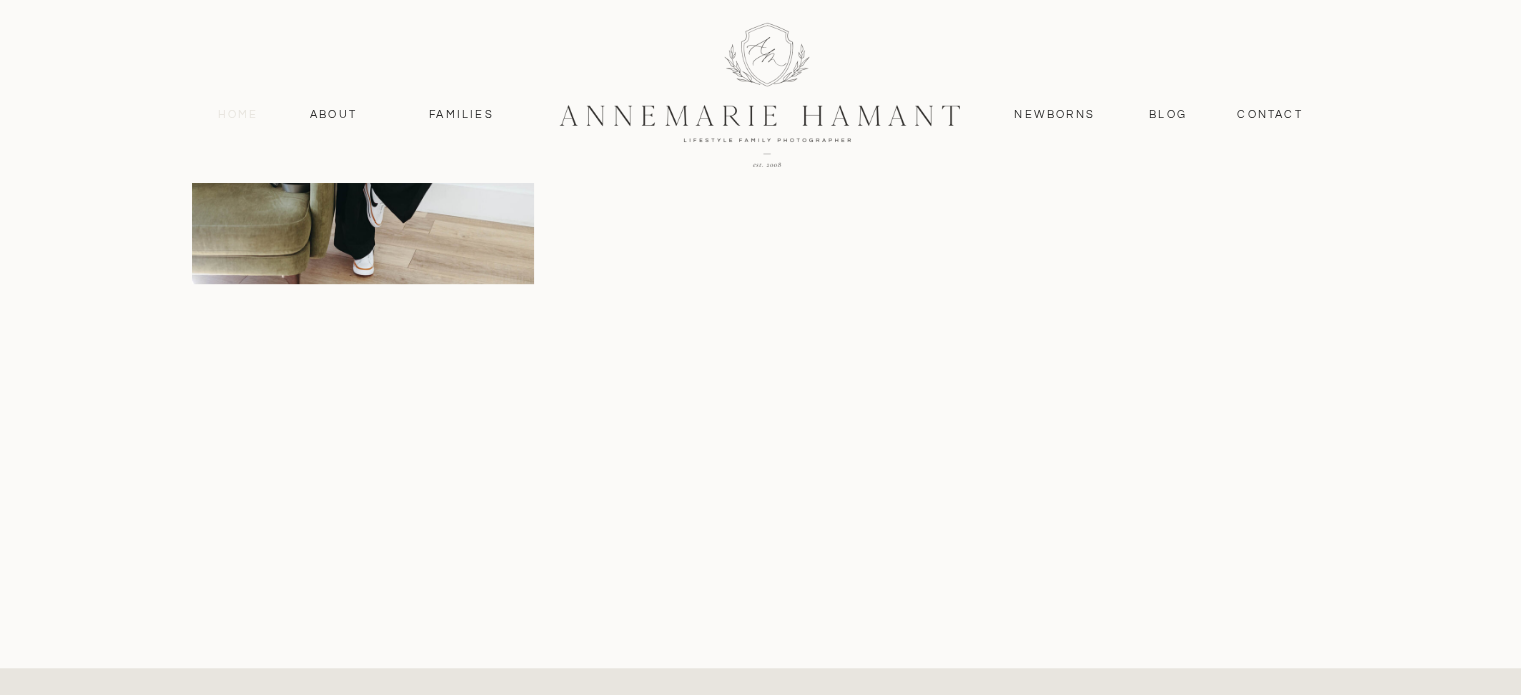 click on "Home" at bounding box center [238, 115] 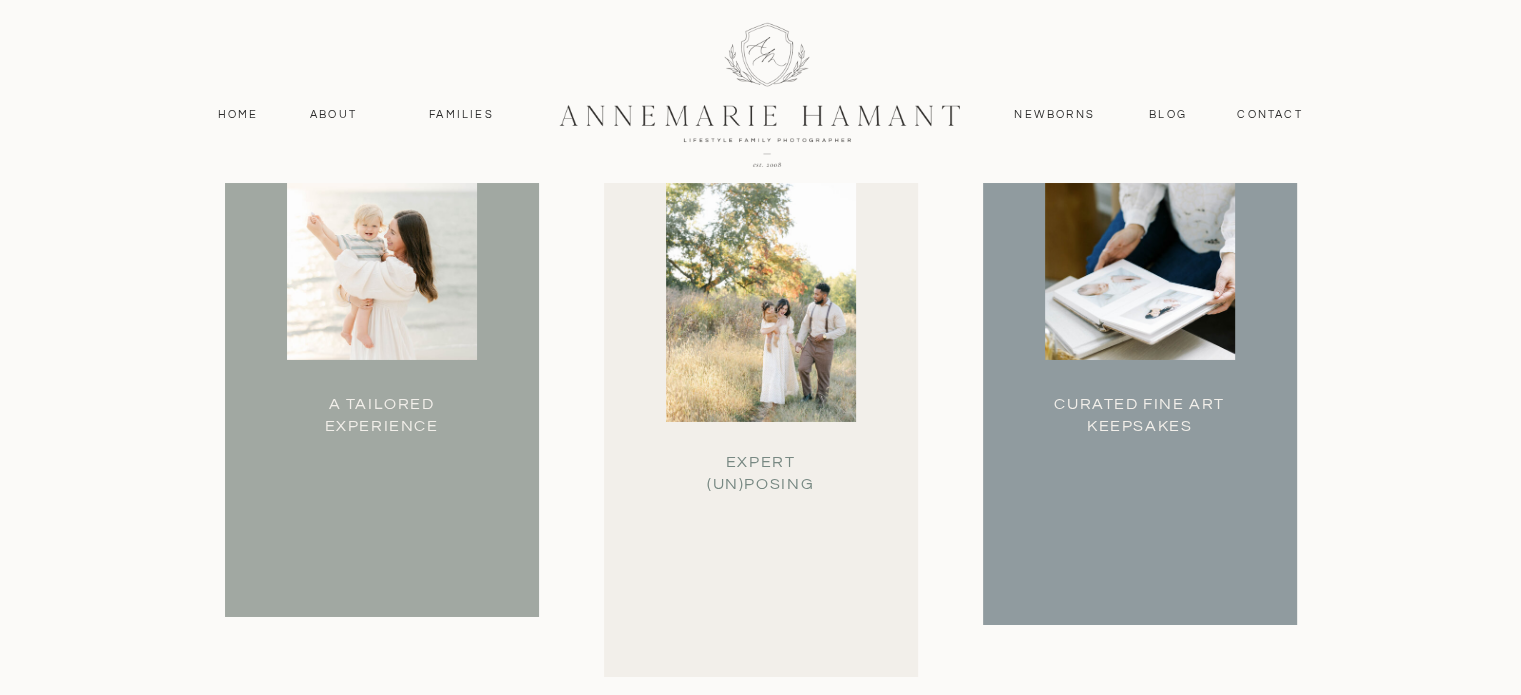 scroll, scrollTop: 6820, scrollLeft: 0, axis: vertical 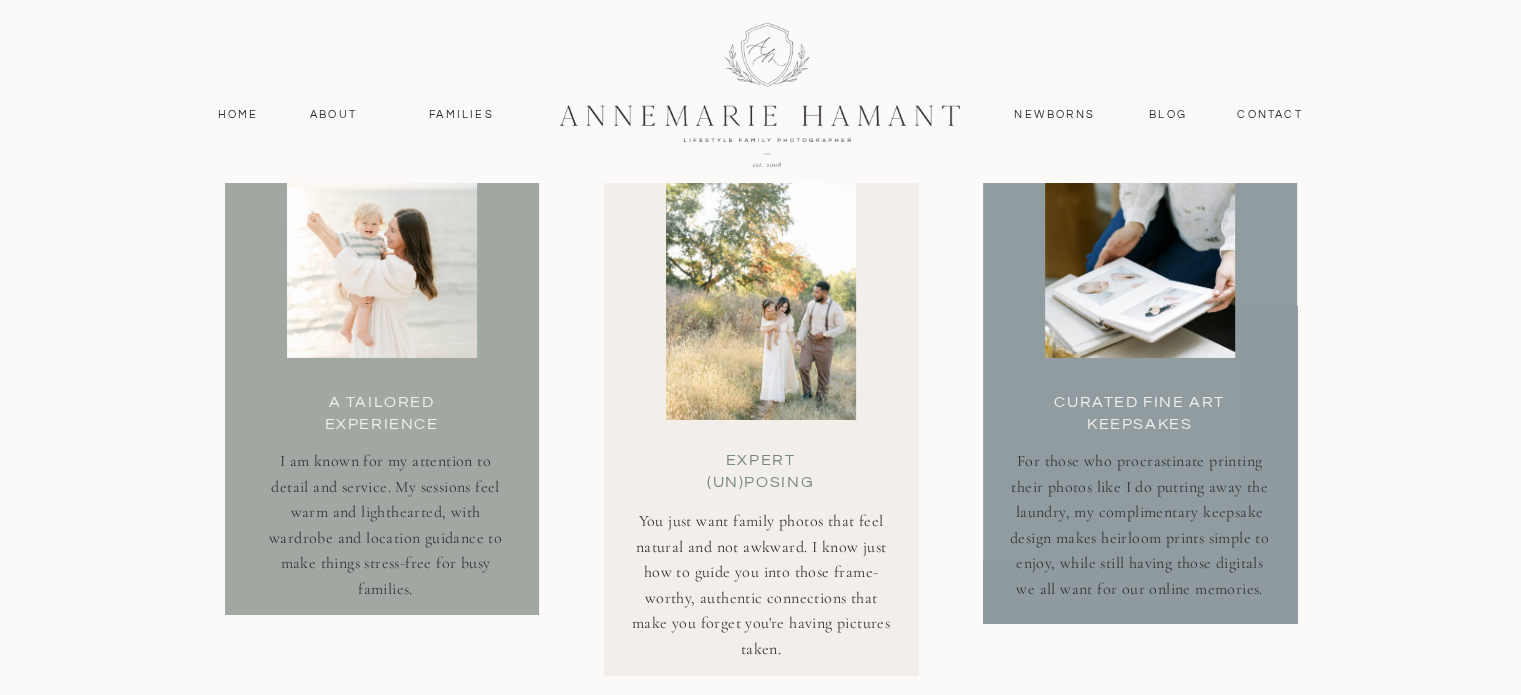click on "A Tailored experience" at bounding box center [382, 411] 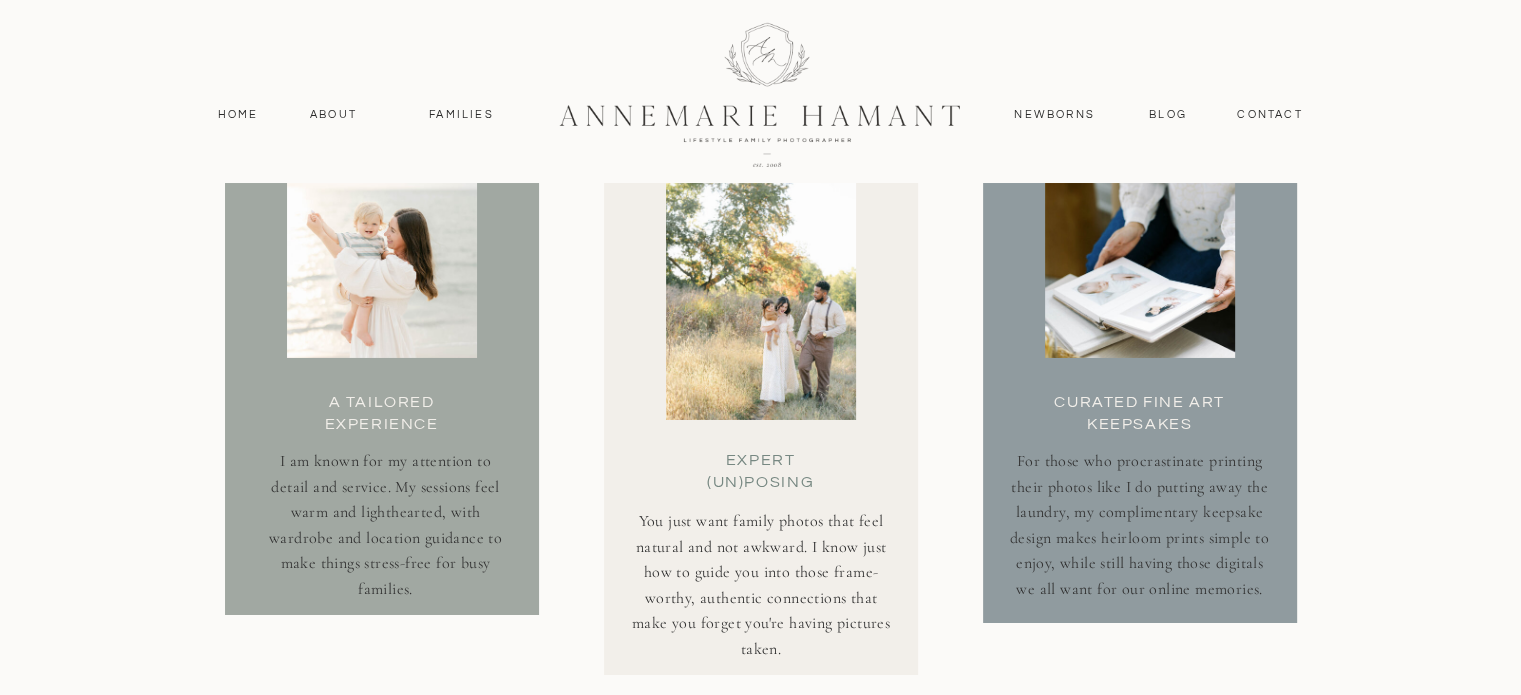 click at bounding box center [382, 262] 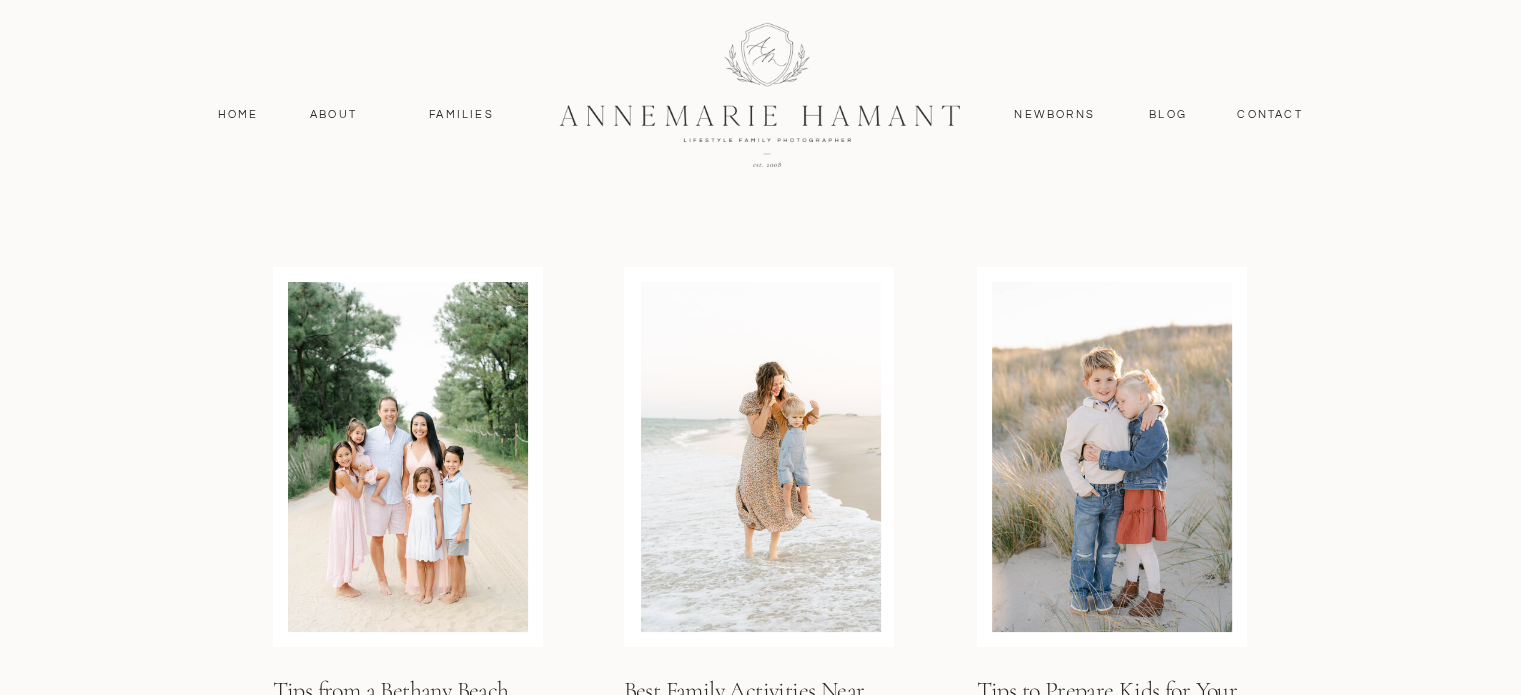 click at bounding box center [408, 457] 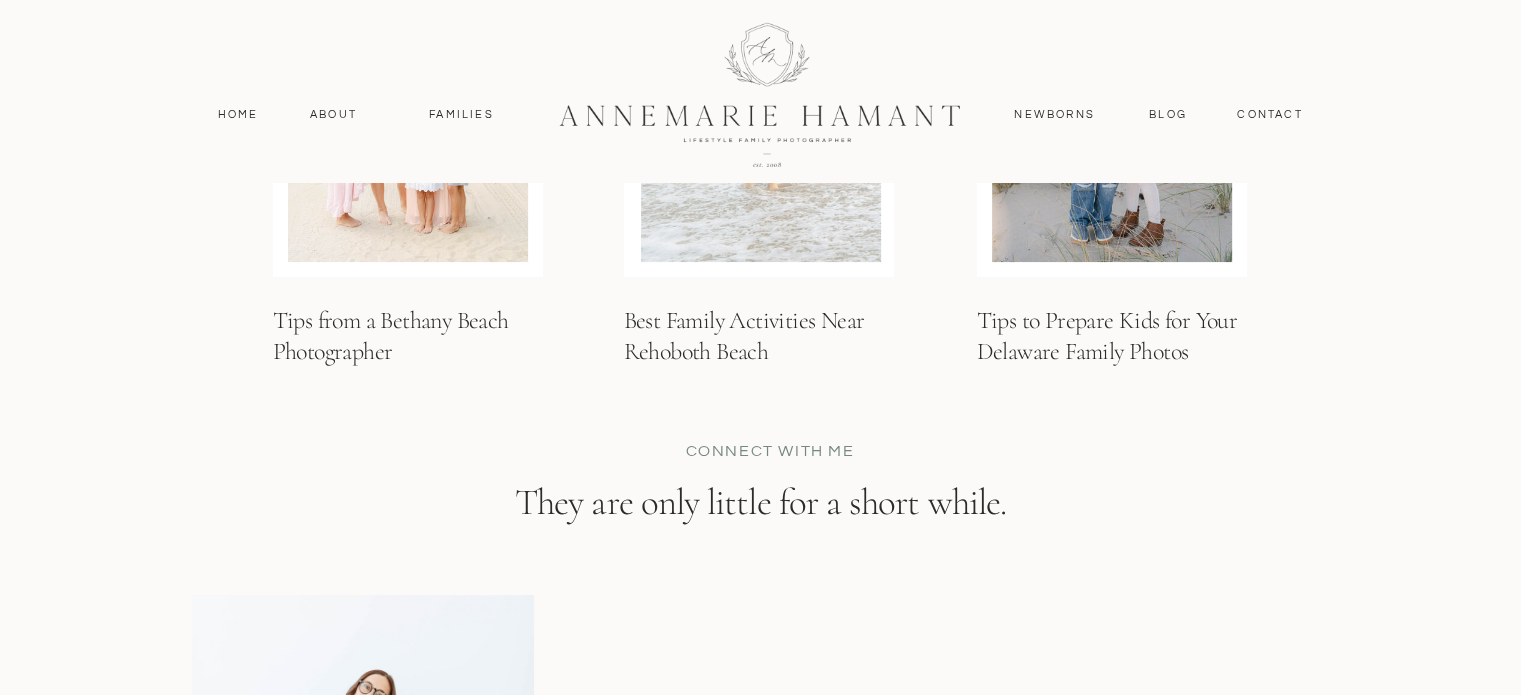 scroll, scrollTop: 7963, scrollLeft: 0, axis: vertical 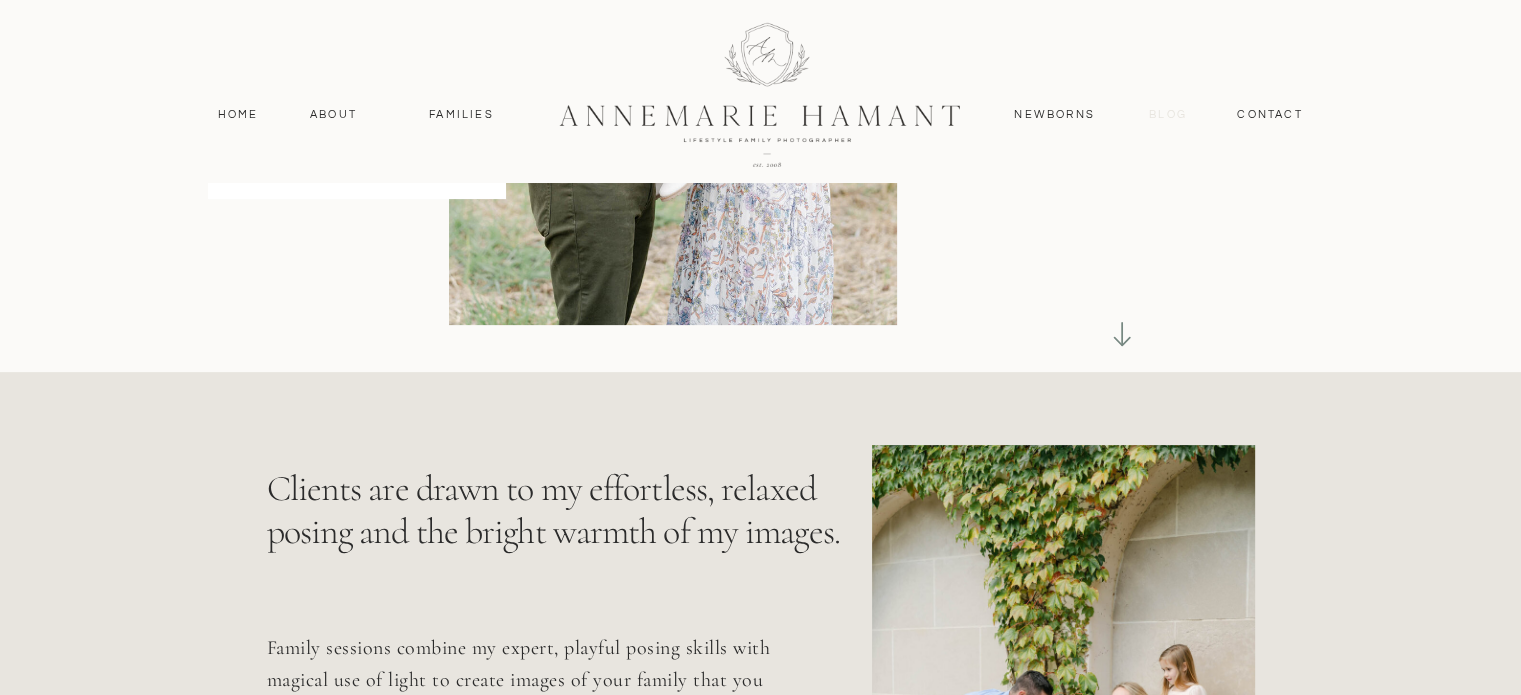click on "Blog" at bounding box center [1168, 115] 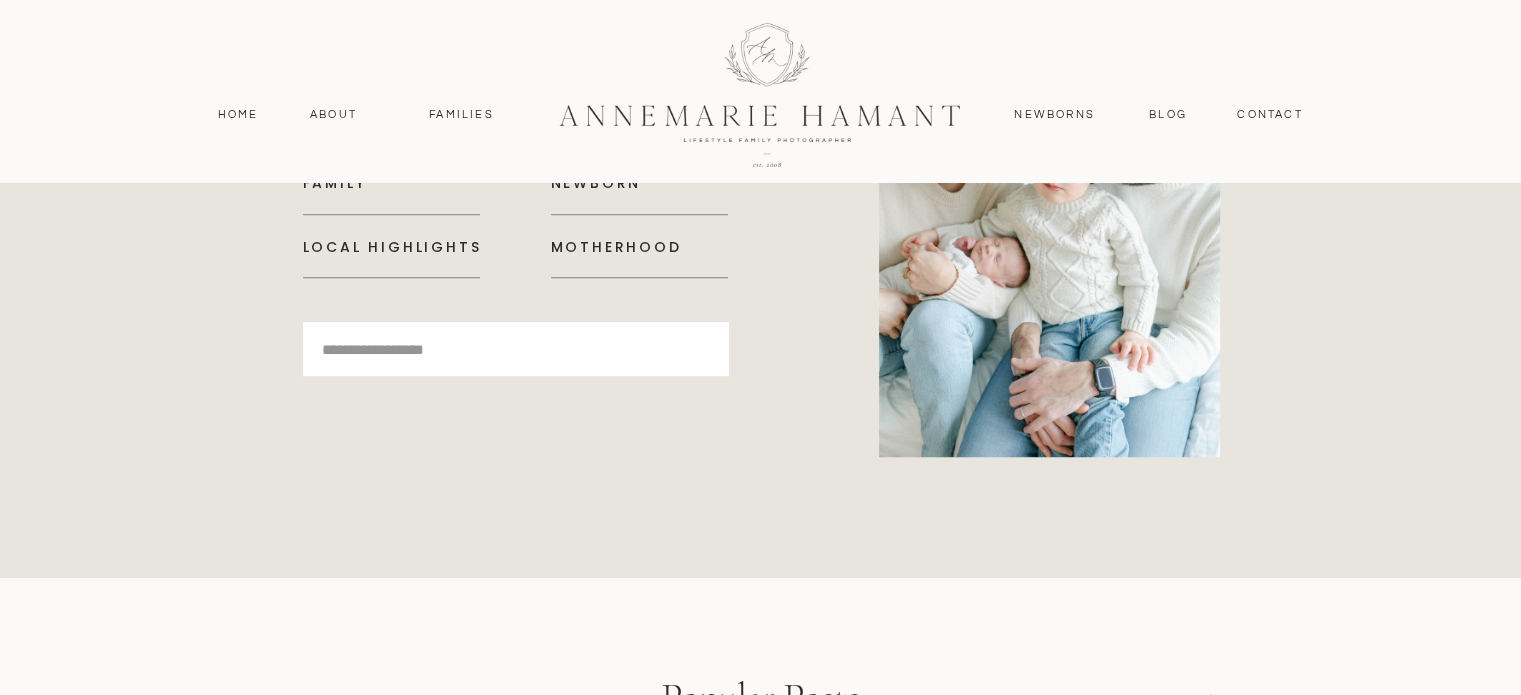 scroll, scrollTop: 9035, scrollLeft: 0, axis: vertical 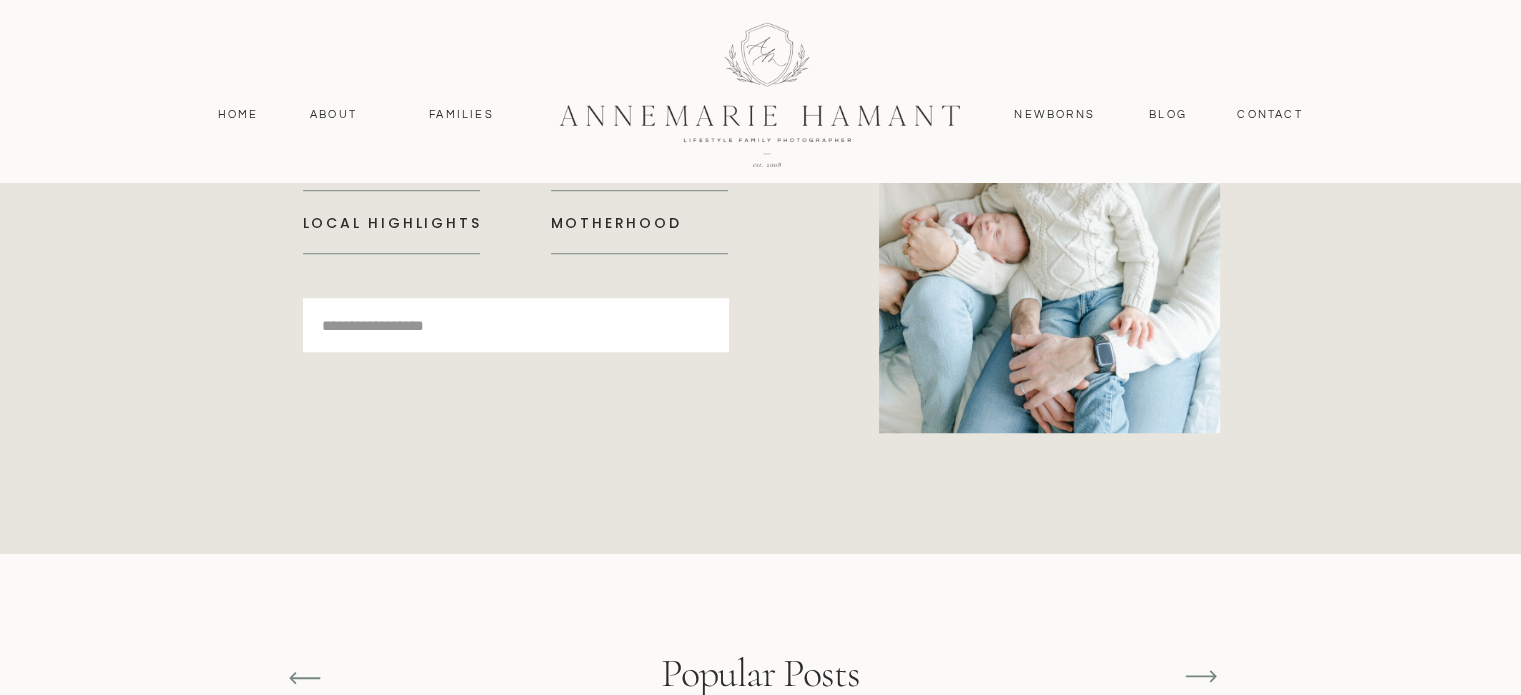 click on "Search for:" at bounding box center (514, 325) 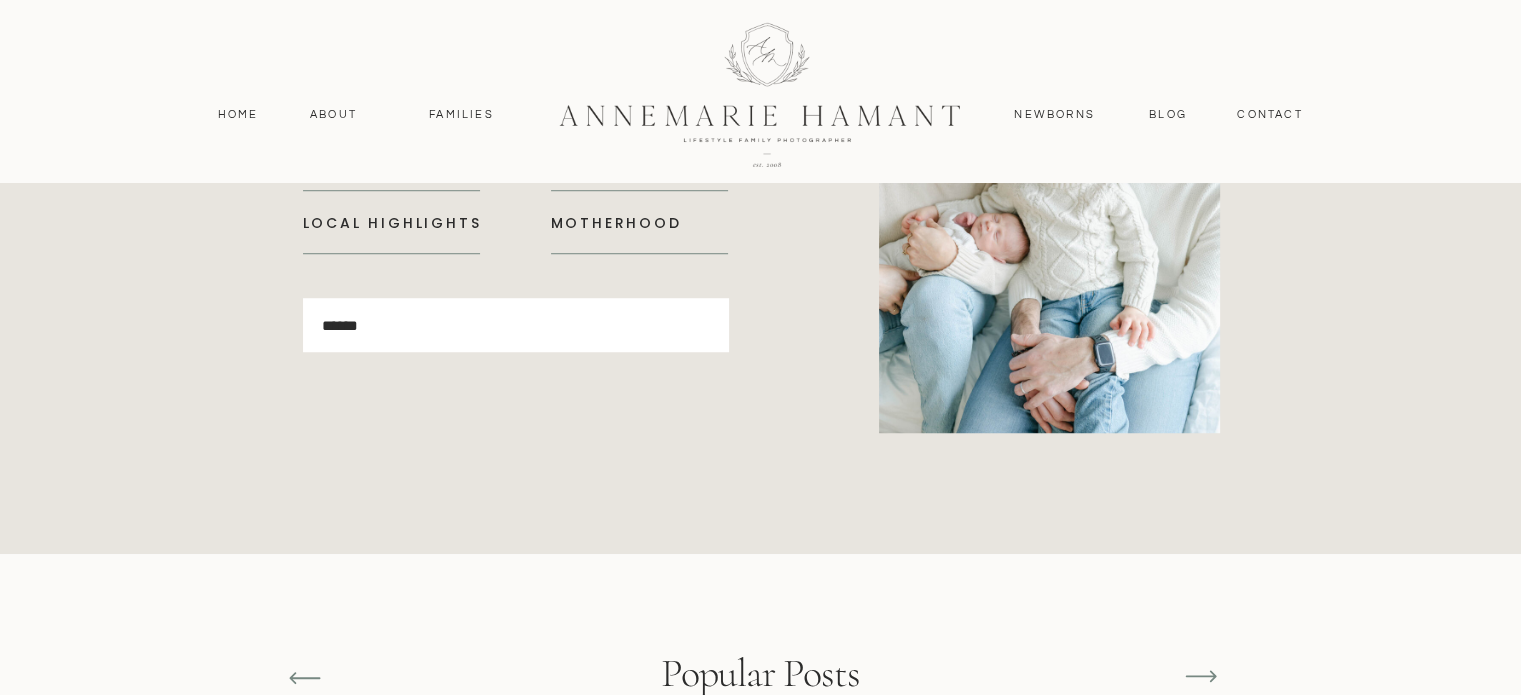 type on "******" 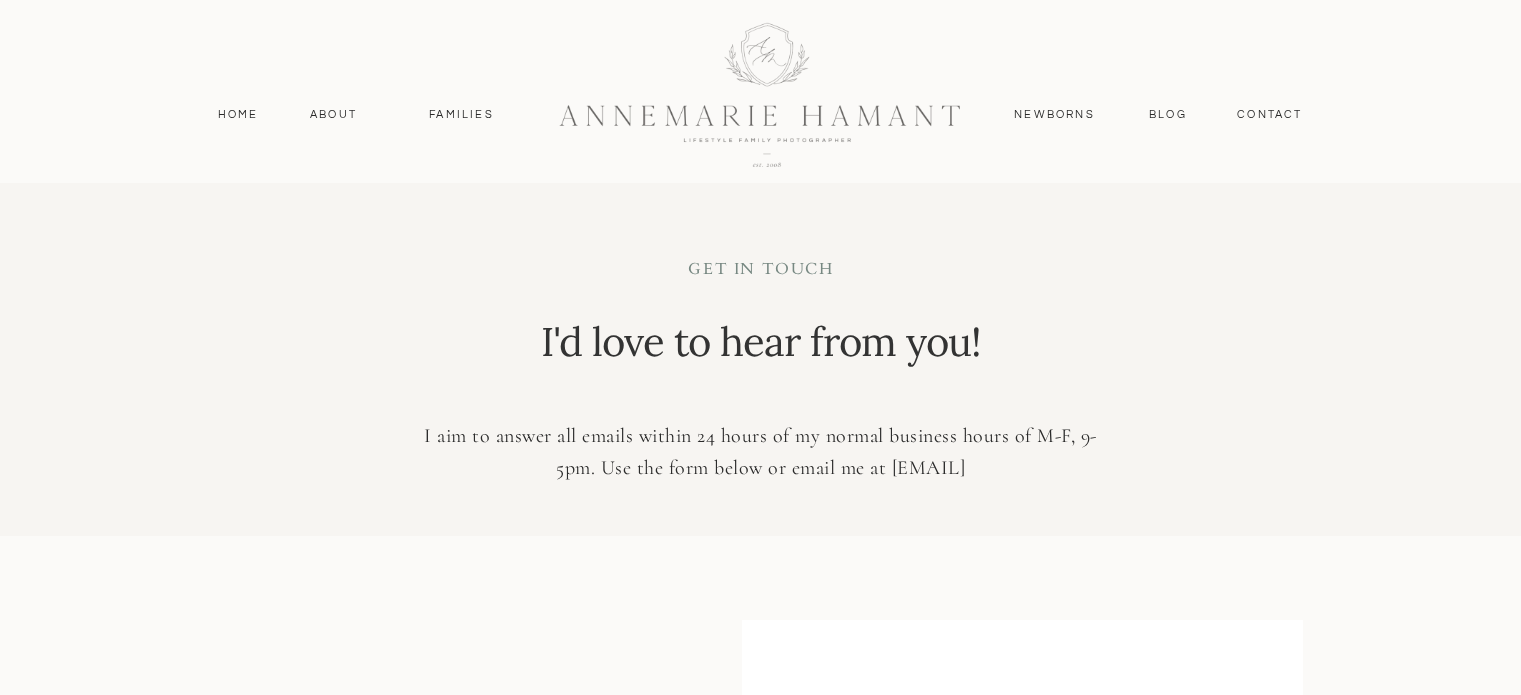 scroll, scrollTop: 0, scrollLeft: 0, axis: both 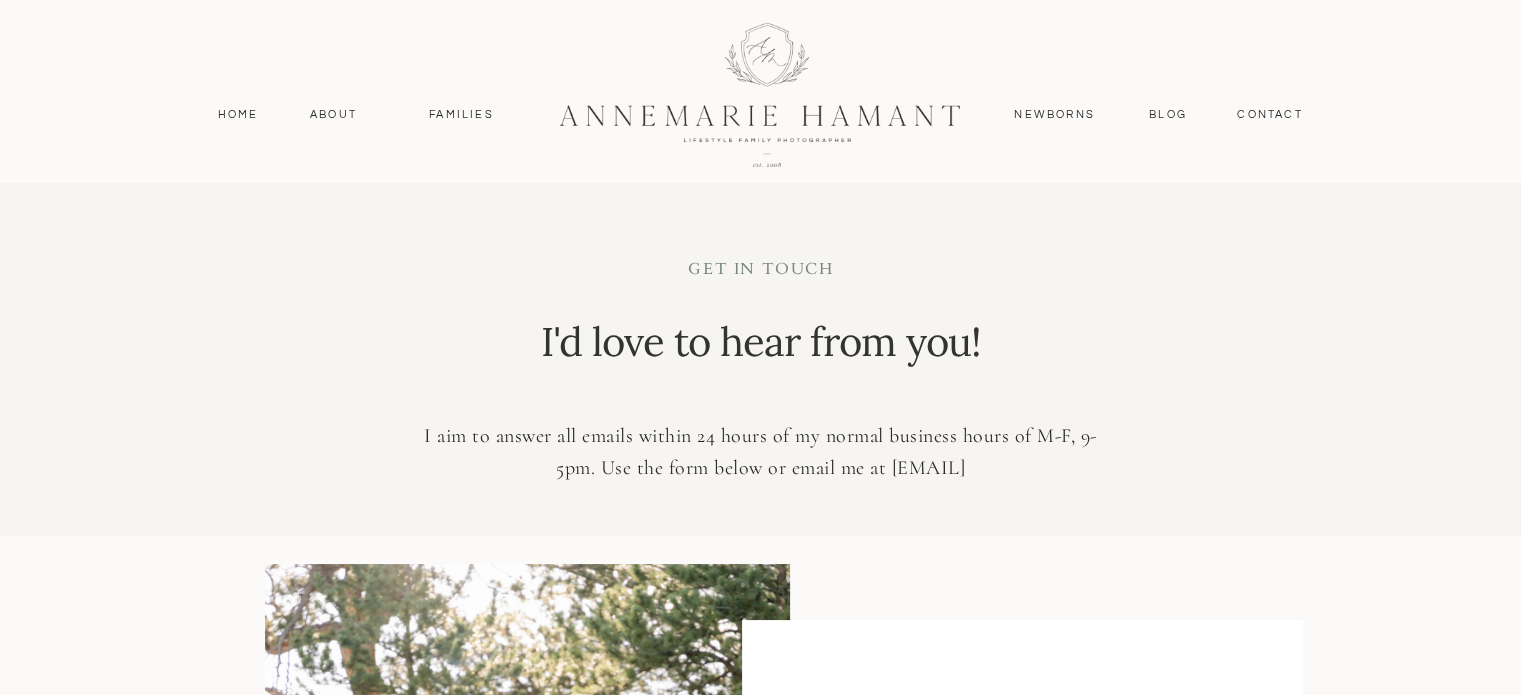 drag, startPoint x: 1050, startPoint y: 468, endPoint x: 810, endPoint y: 459, distance: 240.16869 